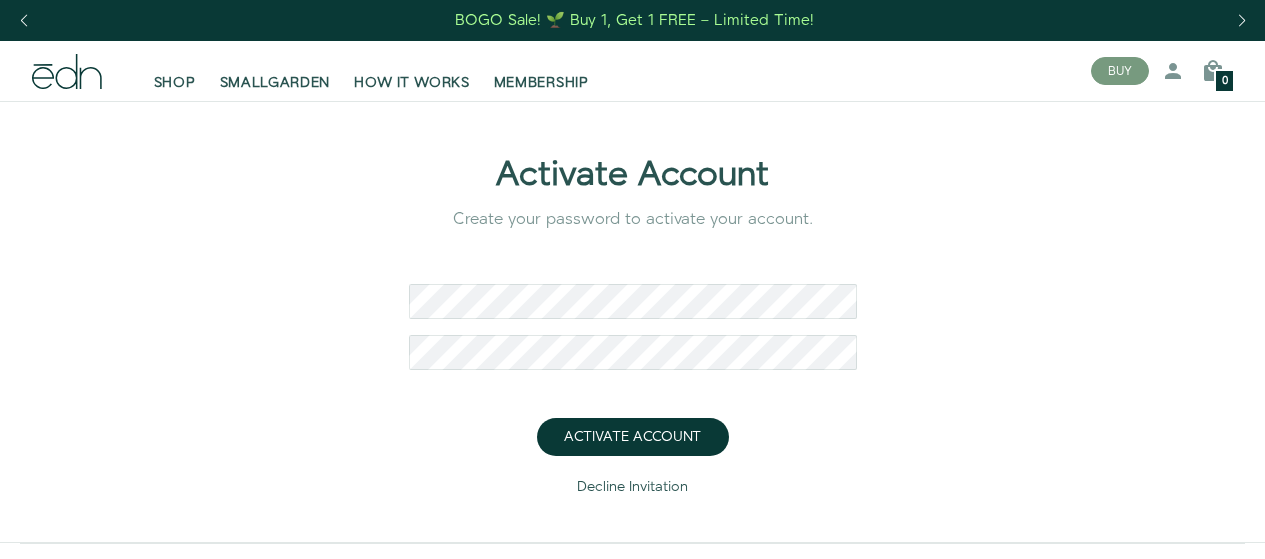 scroll, scrollTop: 0, scrollLeft: 0, axis: both 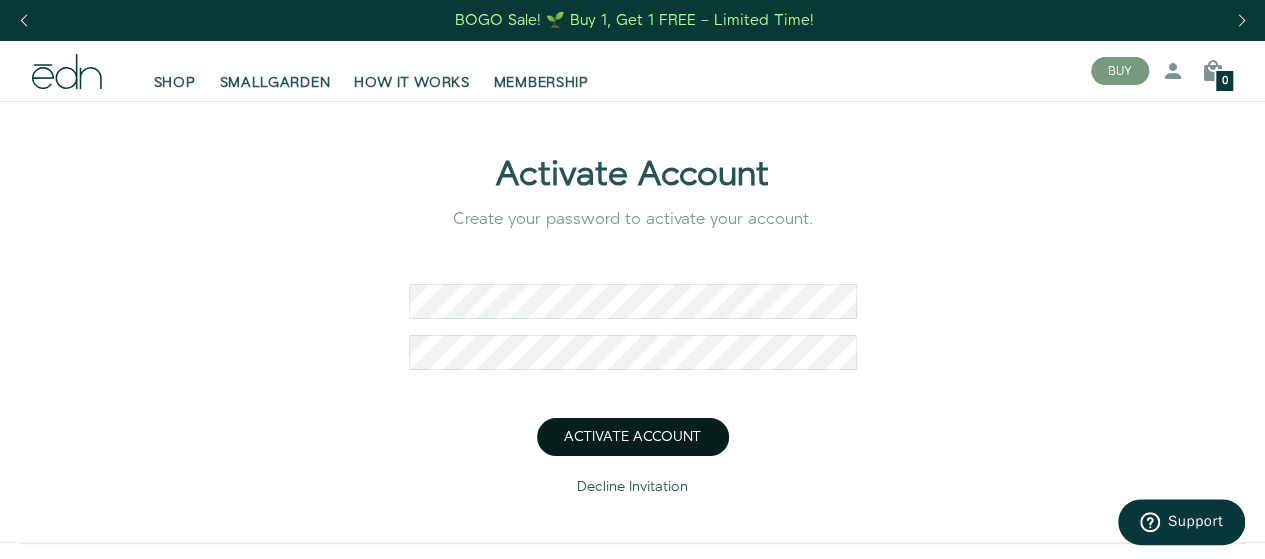 click on "Activate Account" at bounding box center (633, 437) 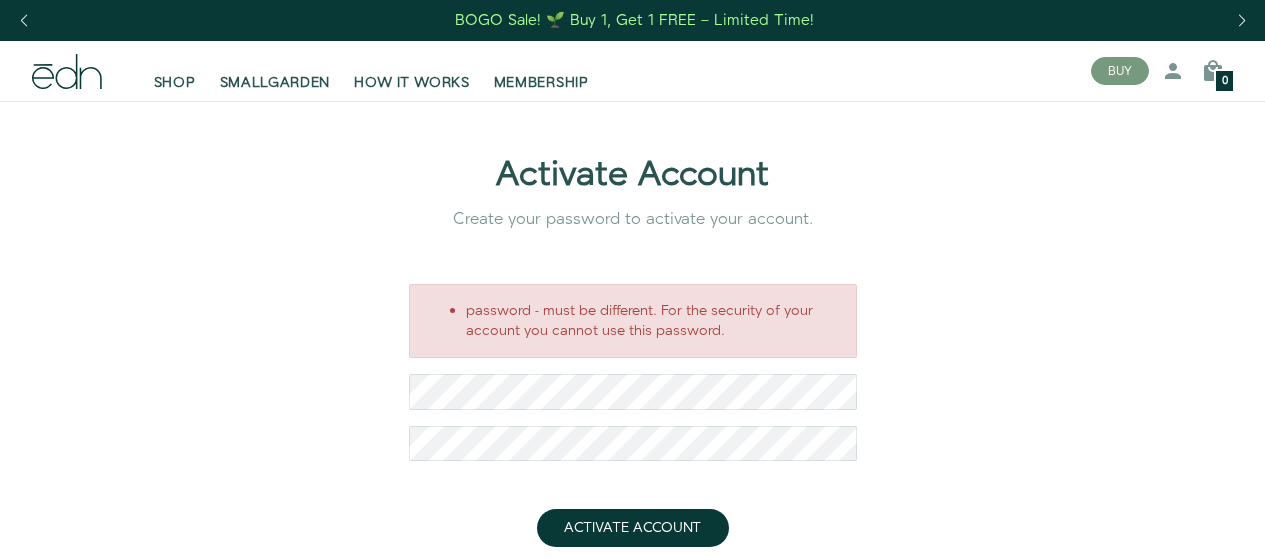 scroll, scrollTop: 0, scrollLeft: 0, axis: both 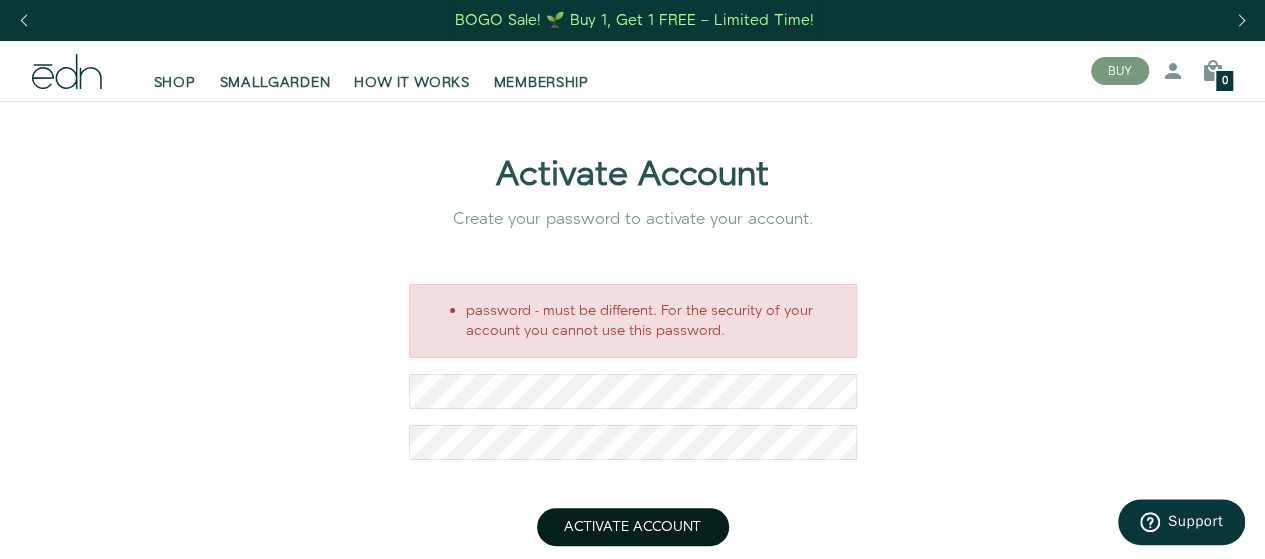 click on "Activate Account" at bounding box center [633, 527] 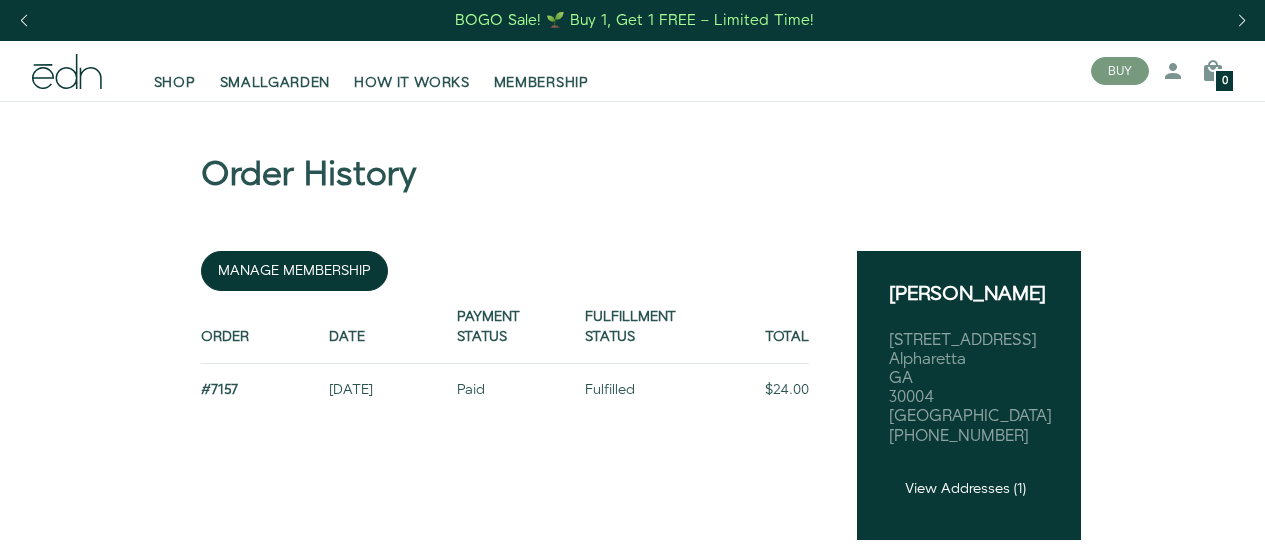 scroll, scrollTop: 0, scrollLeft: 0, axis: both 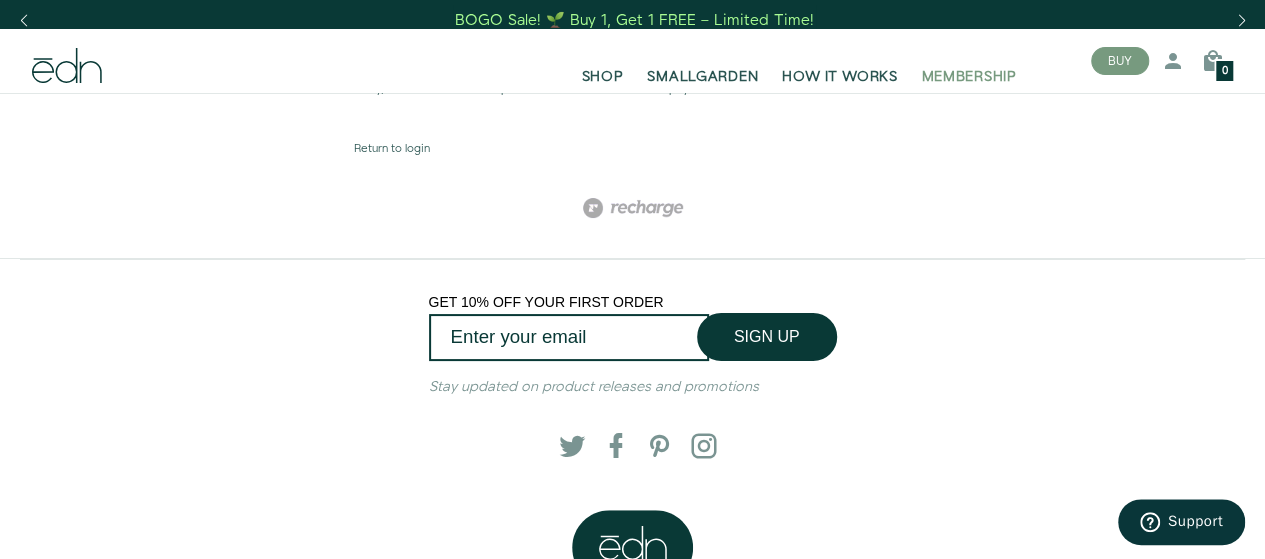 click on "MEMBERSHIP" at bounding box center (968, 77) 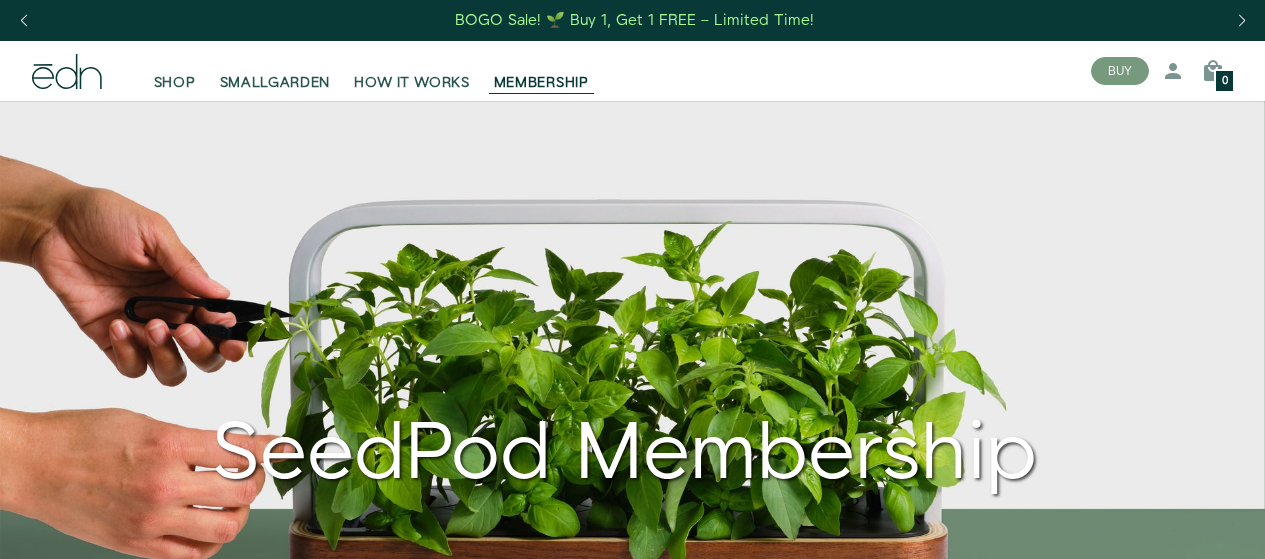 scroll, scrollTop: 0, scrollLeft: 0, axis: both 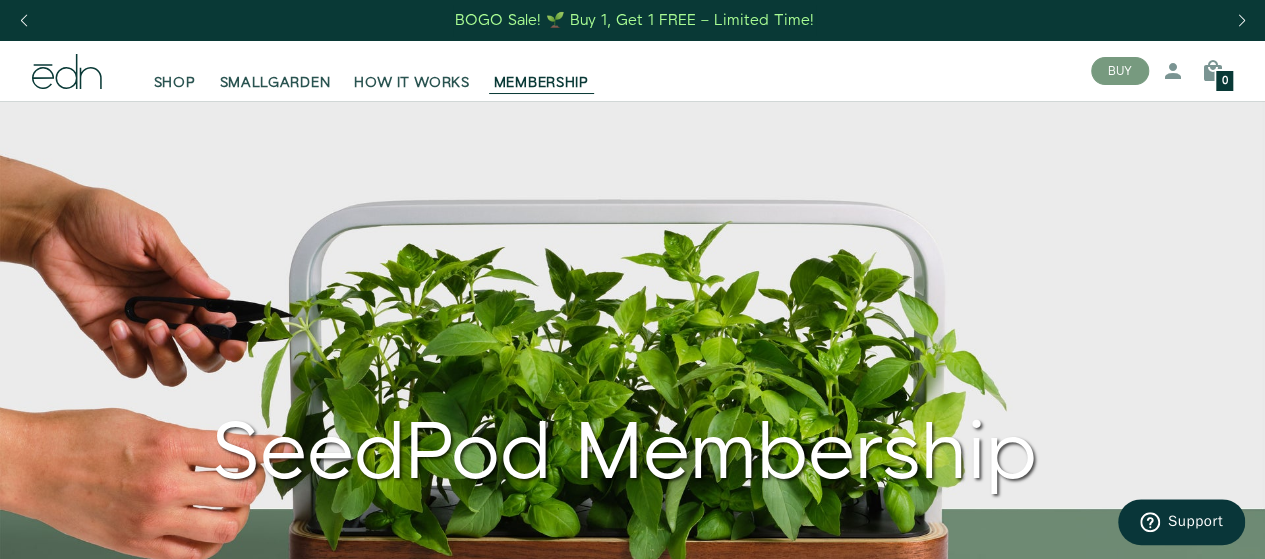 click on "Give the perfect gift—shop Gift Sets
BOGO Sale! 🌱 Buy 1, Get 1 FREE – Limited Time!
Give the perfect gift—shop Gift Sets
BOGO Sale! 🌱 Buy 1, Get 1 FREE – Limited Time!
SHOP" at bounding box center (632, 3550) 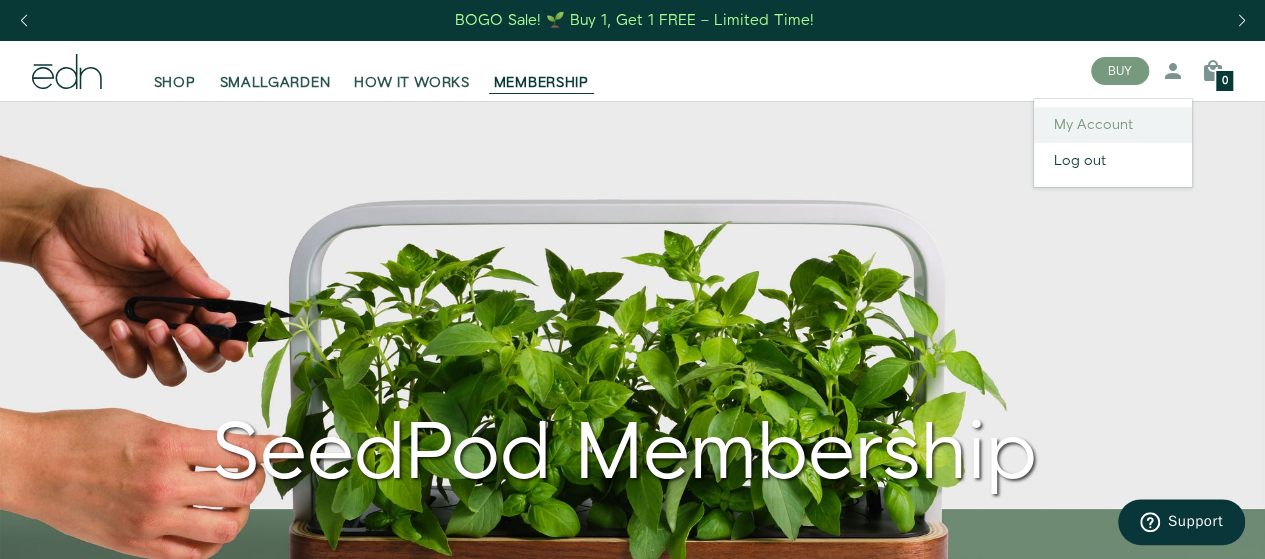click on "My Account" at bounding box center [1113, 125] 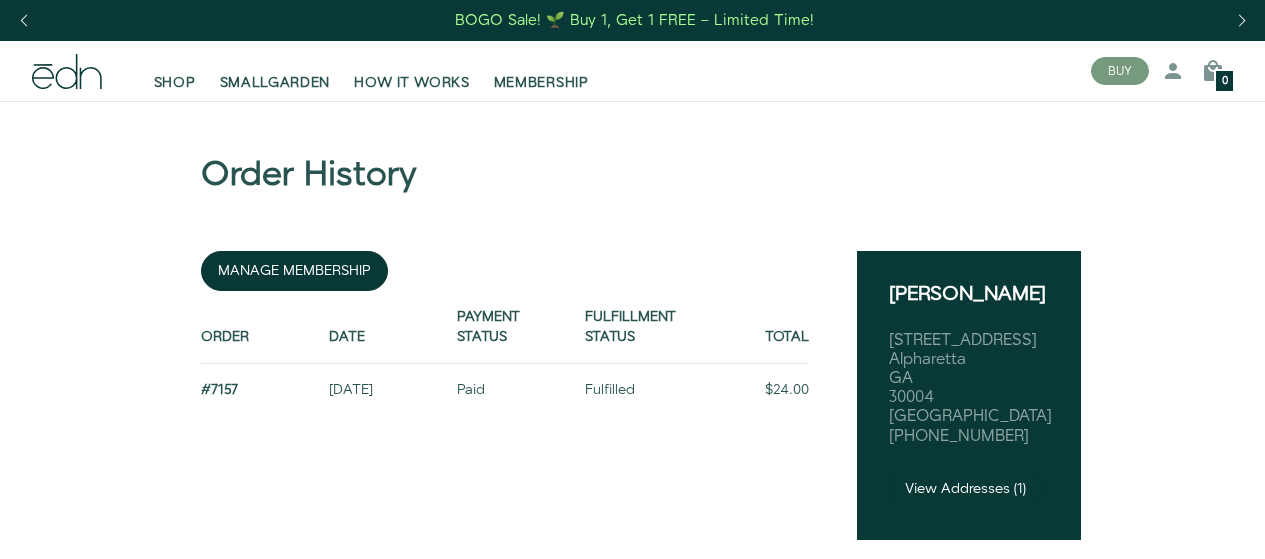 scroll, scrollTop: 0, scrollLeft: 0, axis: both 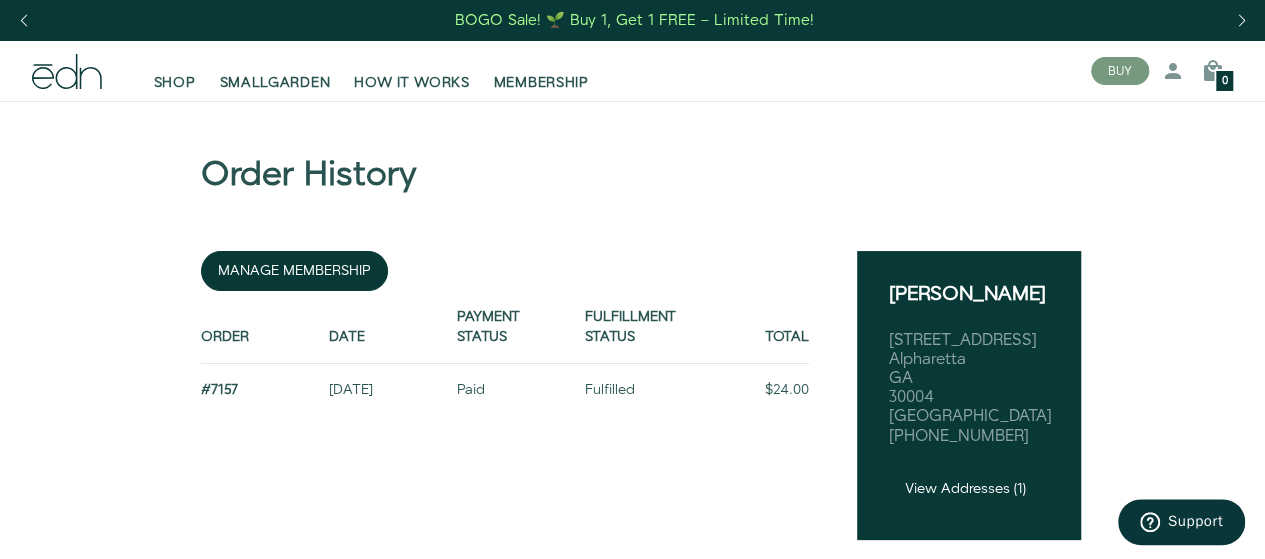 click on "BOGO Sale! 🌱 Buy 1, Get 1 FREE – Limited Time!" at bounding box center [634, 20] 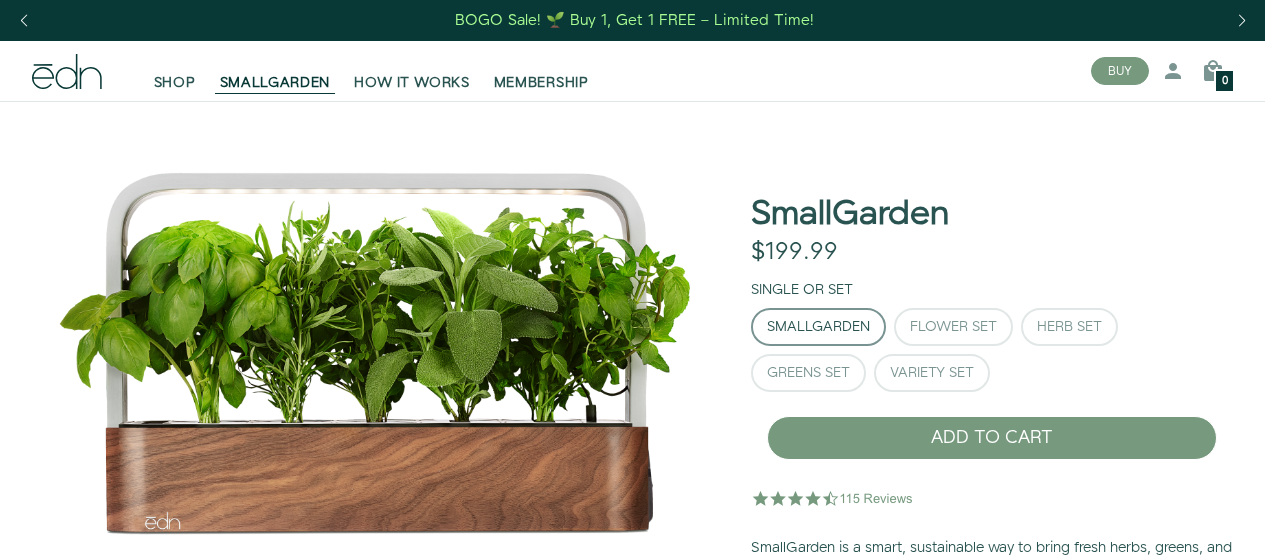 scroll, scrollTop: 0, scrollLeft: 0, axis: both 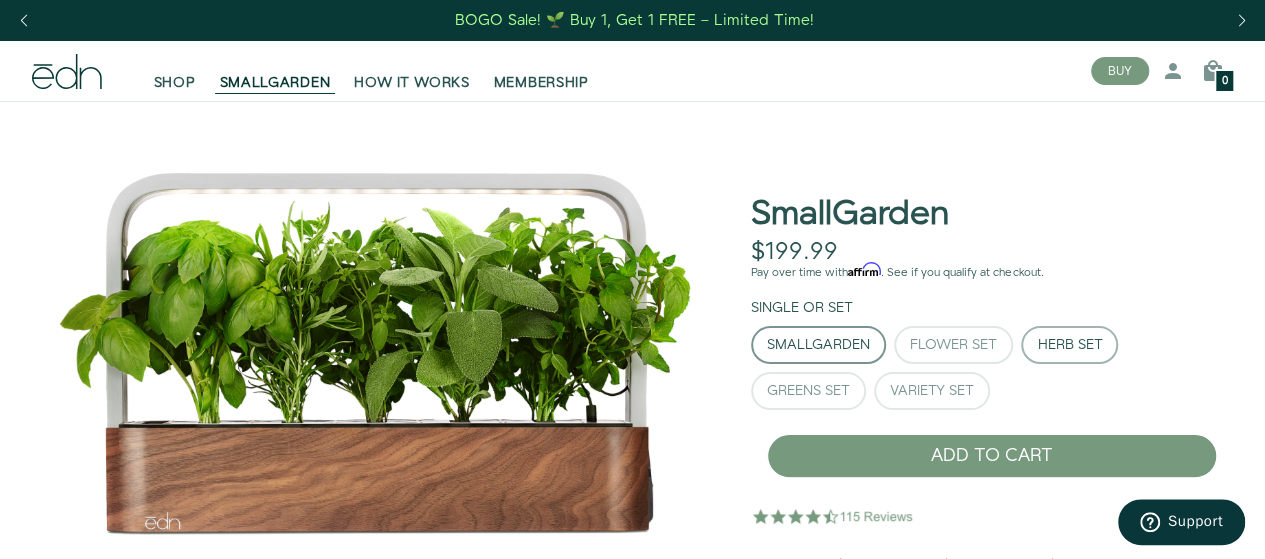 click on "Herb Set" at bounding box center (1069, 345) 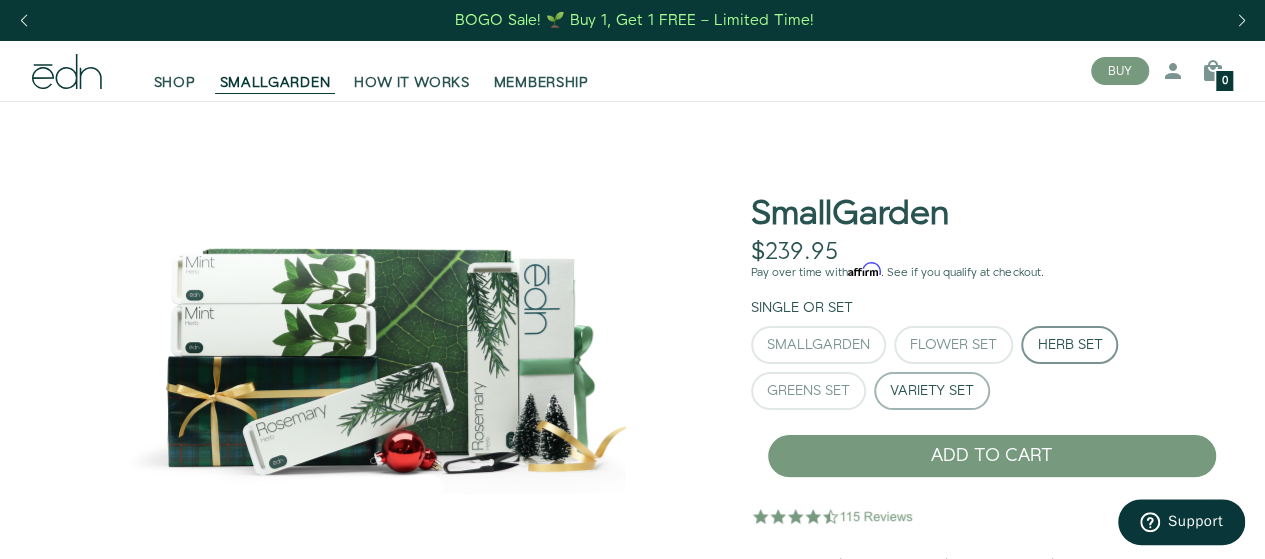 click on "Variety Set" at bounding box center (932, 391) 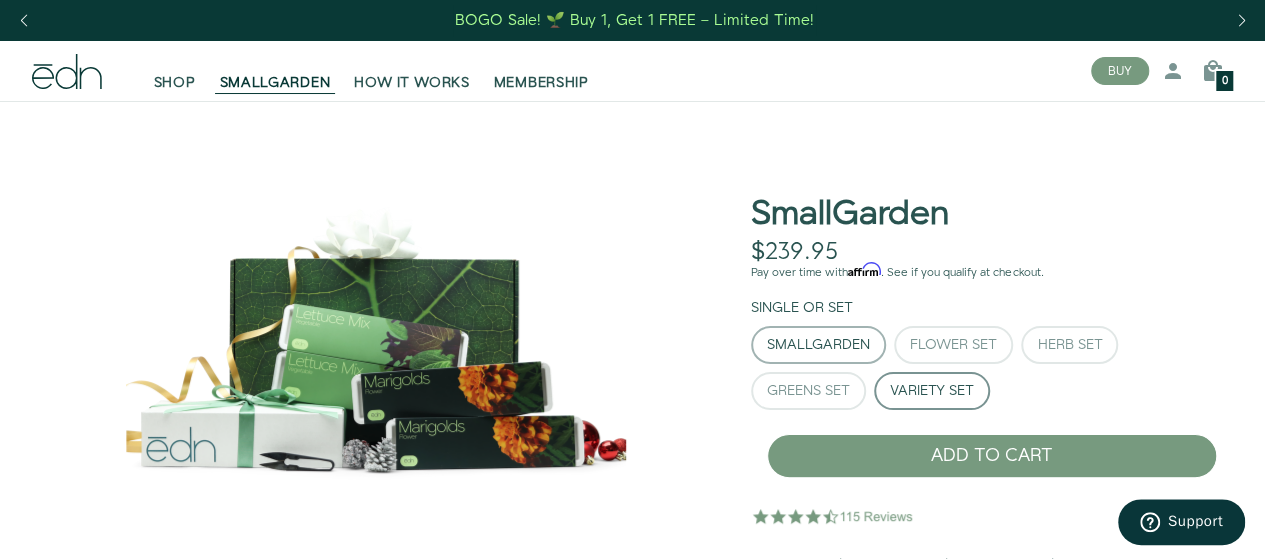 click on "SmallGarden" at bounding box center (818, 345) 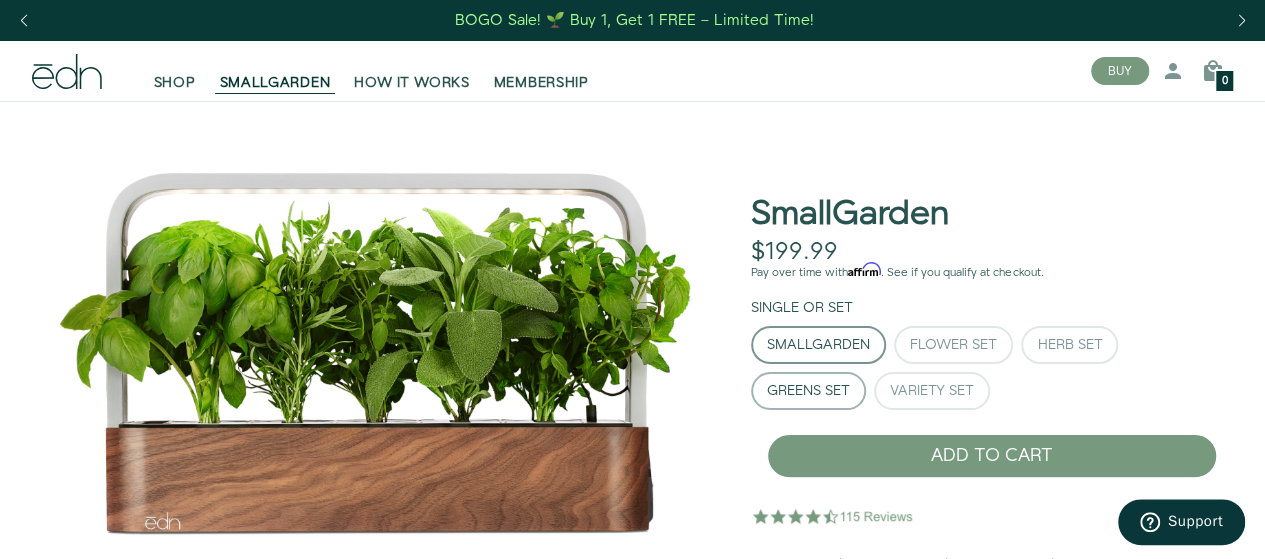 click on "Greens Set" at bounding box center [808, 391] 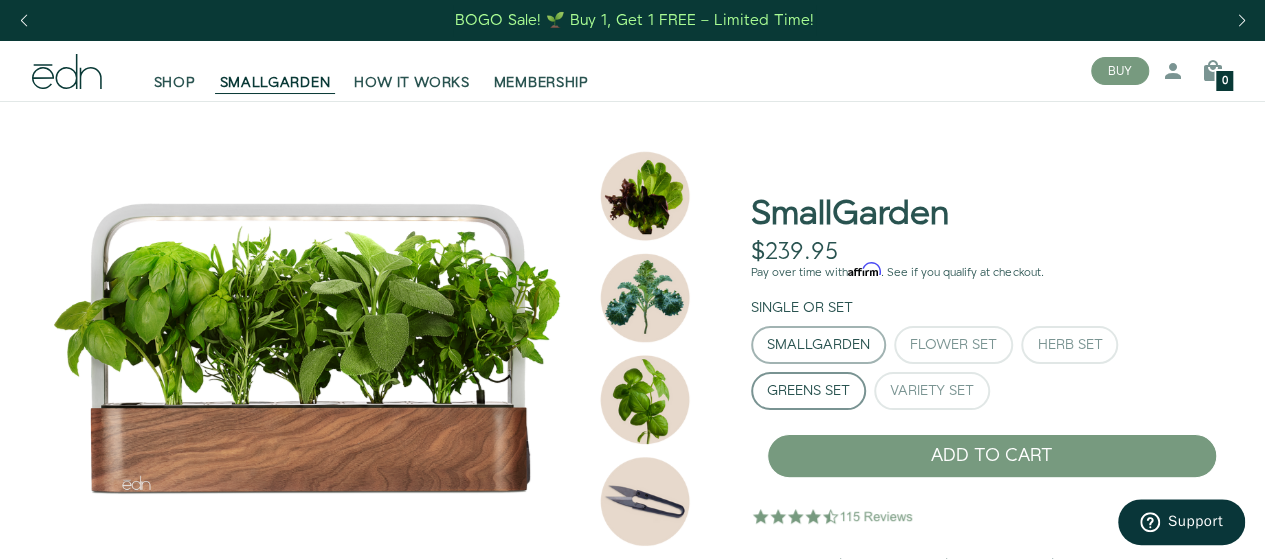click on "SmallGarden" at bounding box center (818, 345) 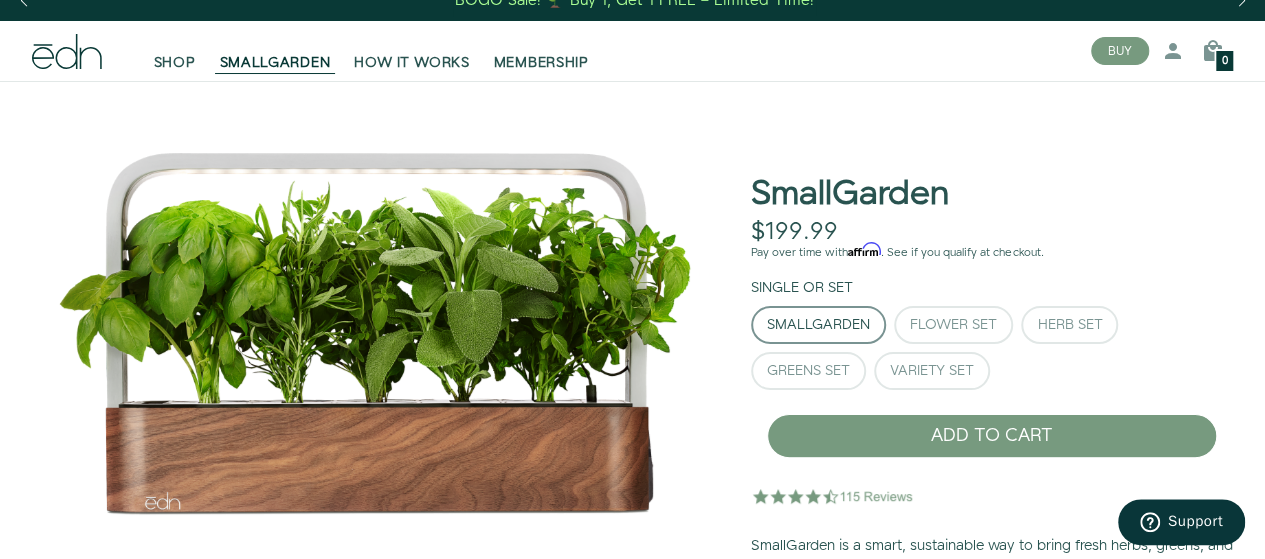 scroll, scrollTop: 0, scrollLeft: 0, axis: both 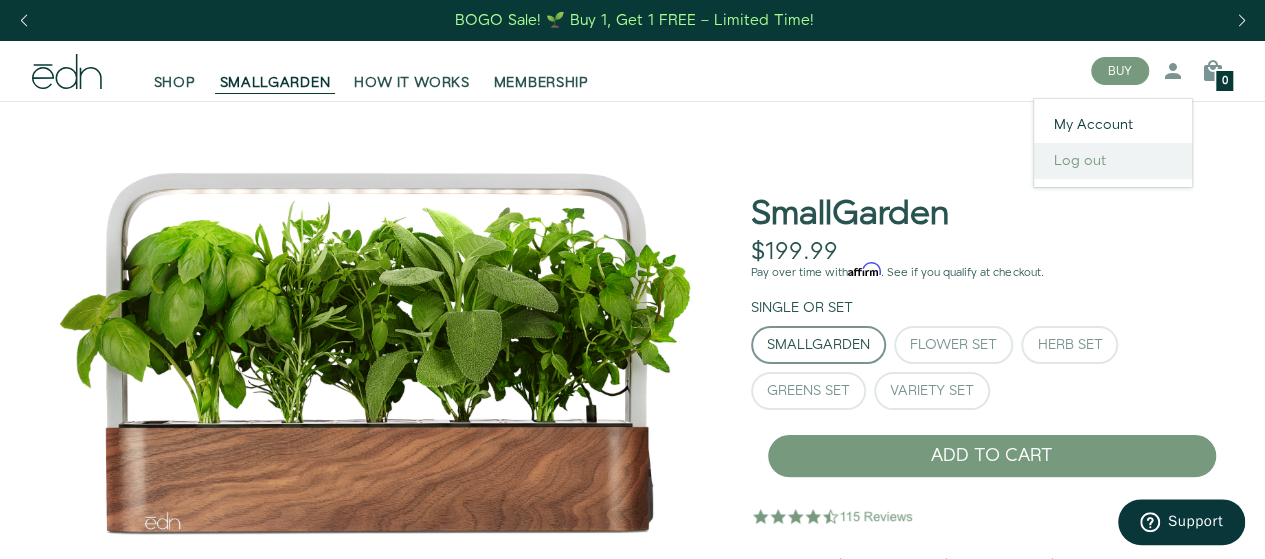 click on "Log out" at bounding box center [1113, 161] 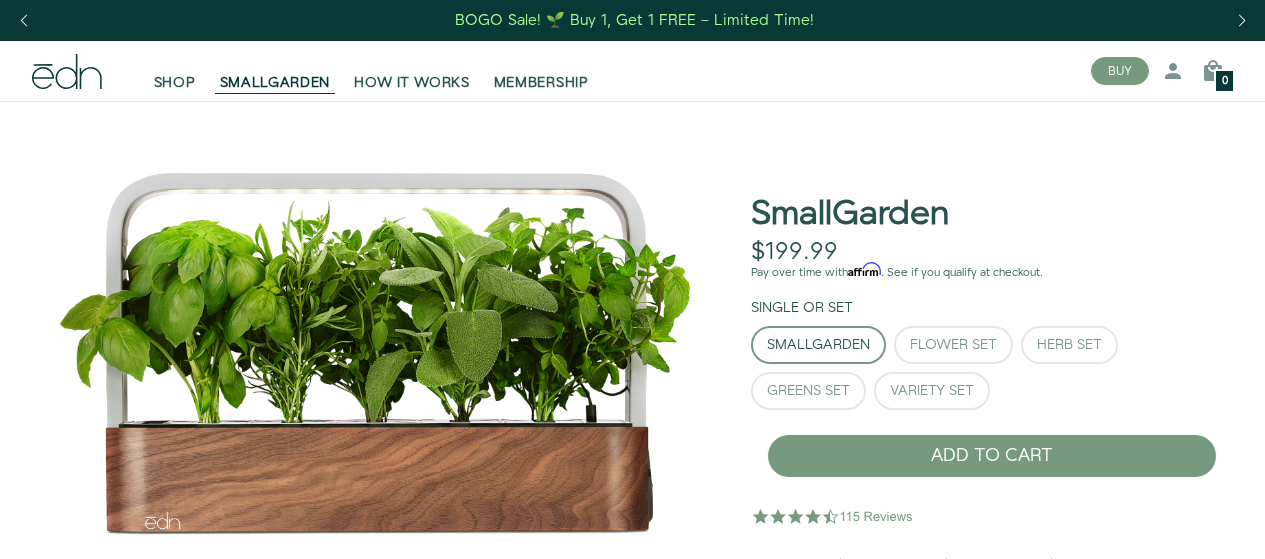scroll, scrollTop: 0, scrollLeft: 0, axis: both 